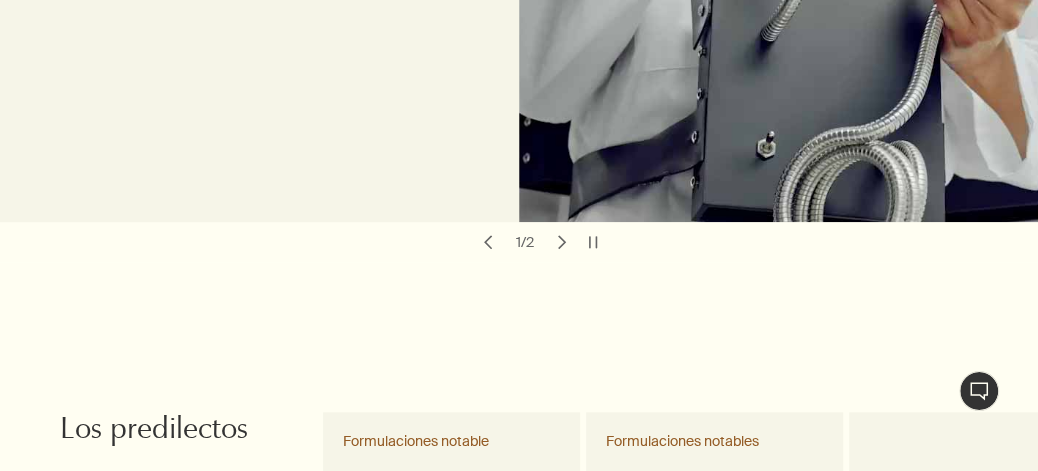 scroll, scrollTop: 0, scrollLeft: 0, axis: both 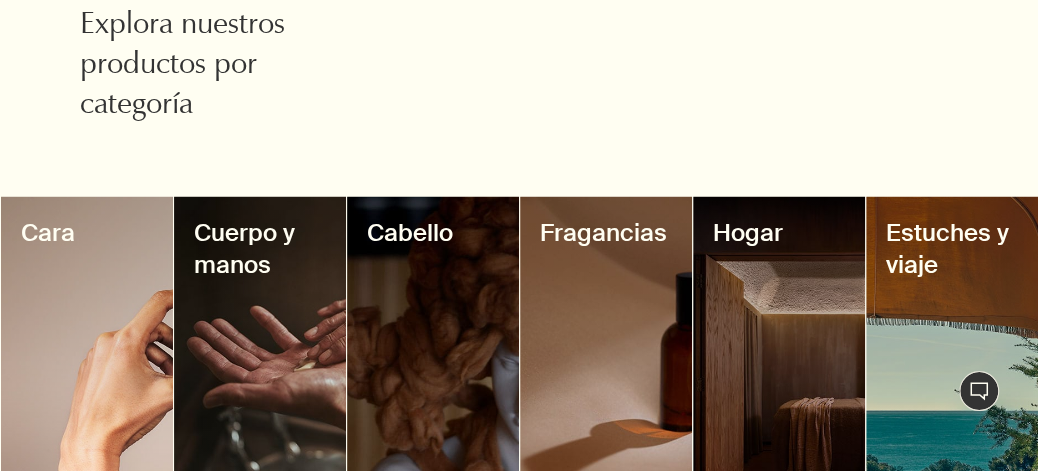 click at bounding box center [260, 346] 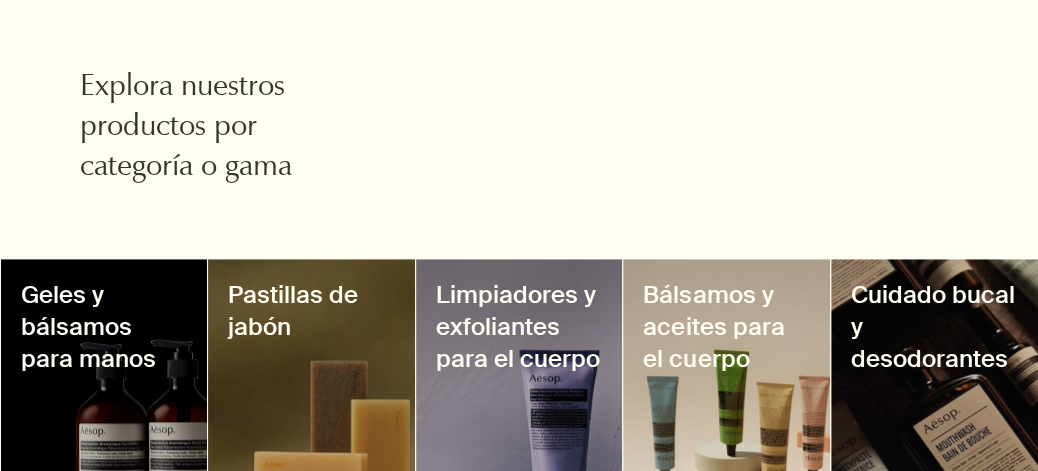 scroll, scrollTop: 692, scrollLeft: 0, axis: vertical 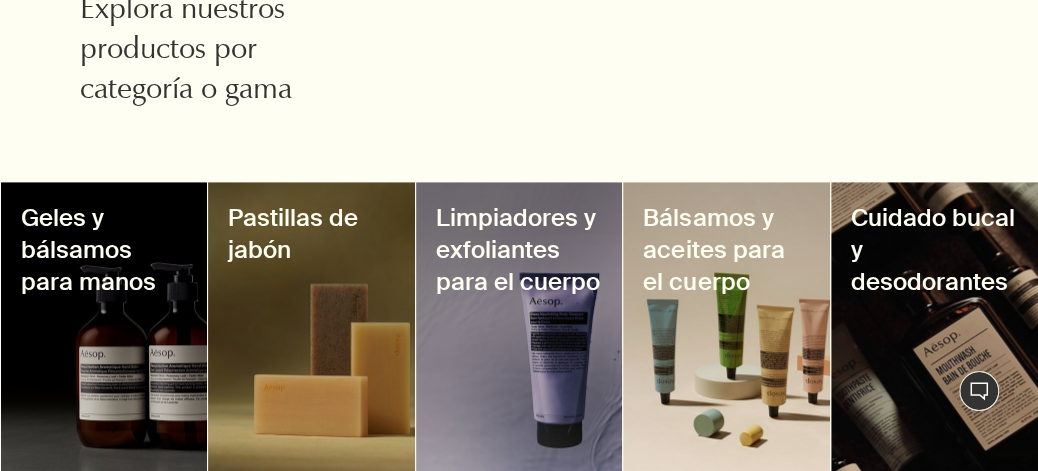 click at bounding box center [519, 331] 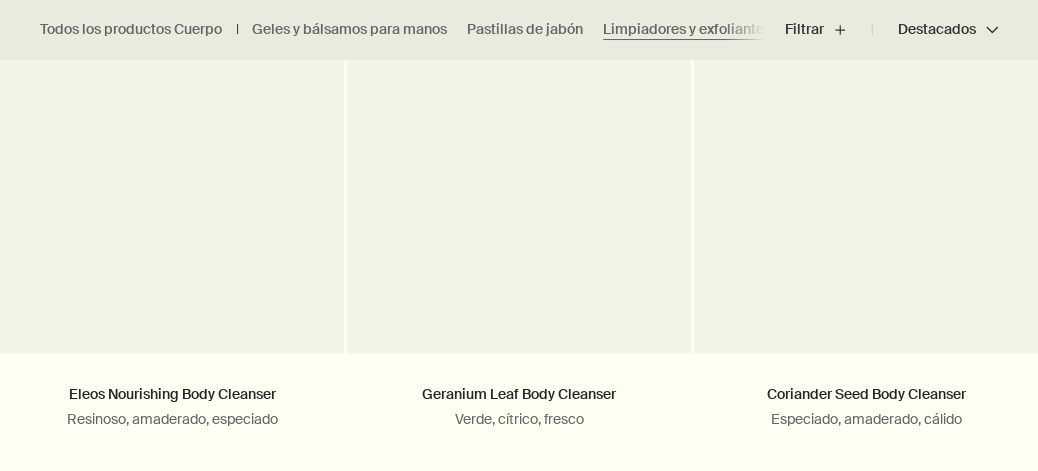 scroll, scrollTop: 692, scrollLeft: 0, axis: vertical 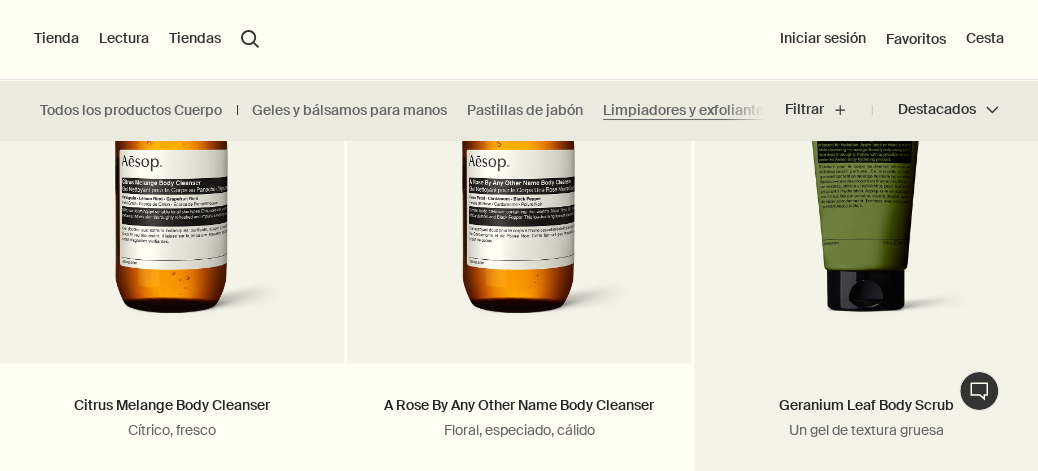 click at bounding box center (866, 176) 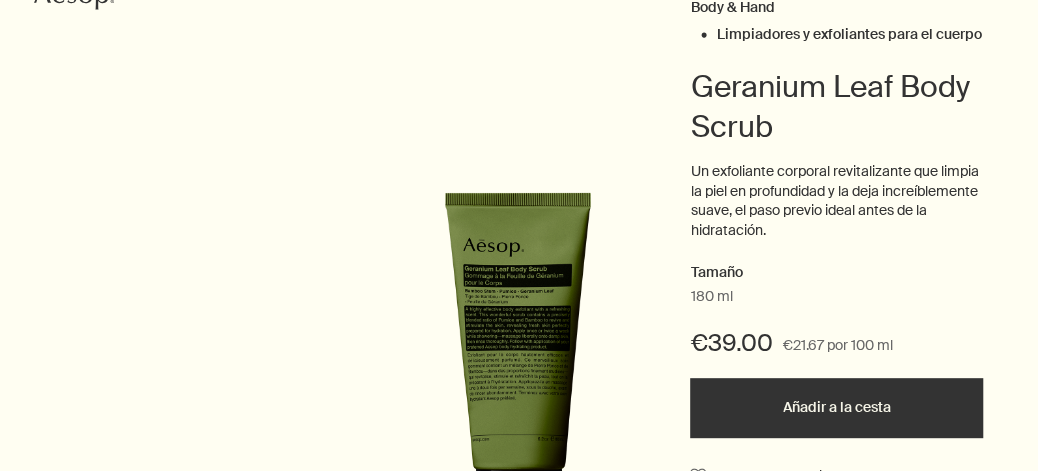 scroll, scrollTop: 230, scrollLeft: 0, axis: vertical 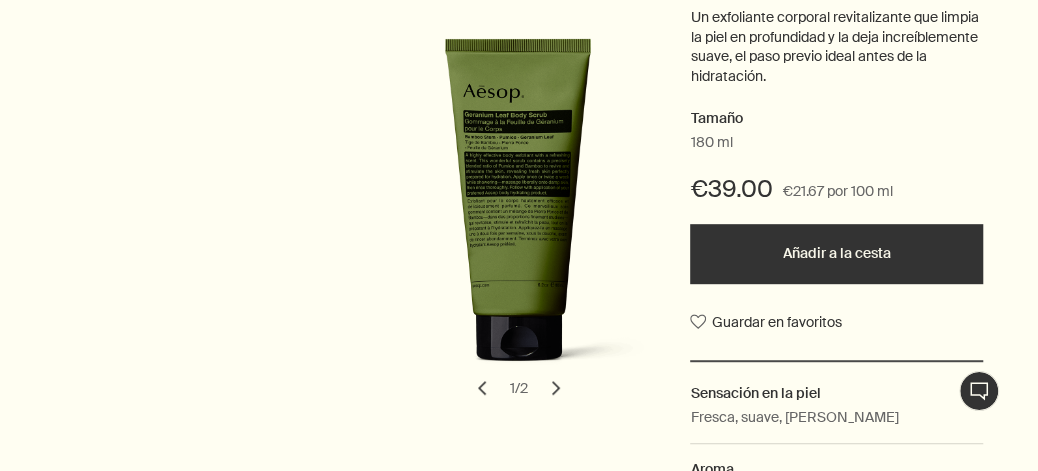click on "Añadir a la cesta" at bounding box center [836, 254] 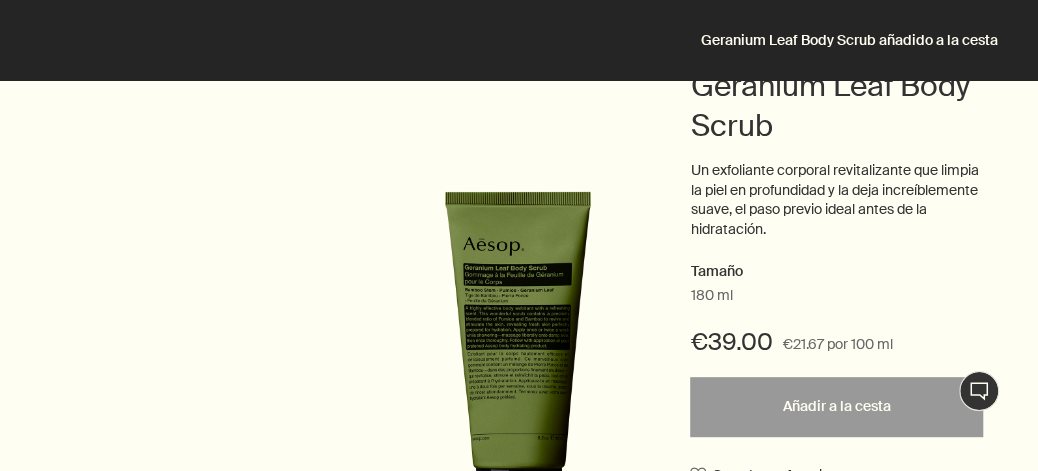 scroll, scrollTop: 0, scrollLeft: 0, axis: both 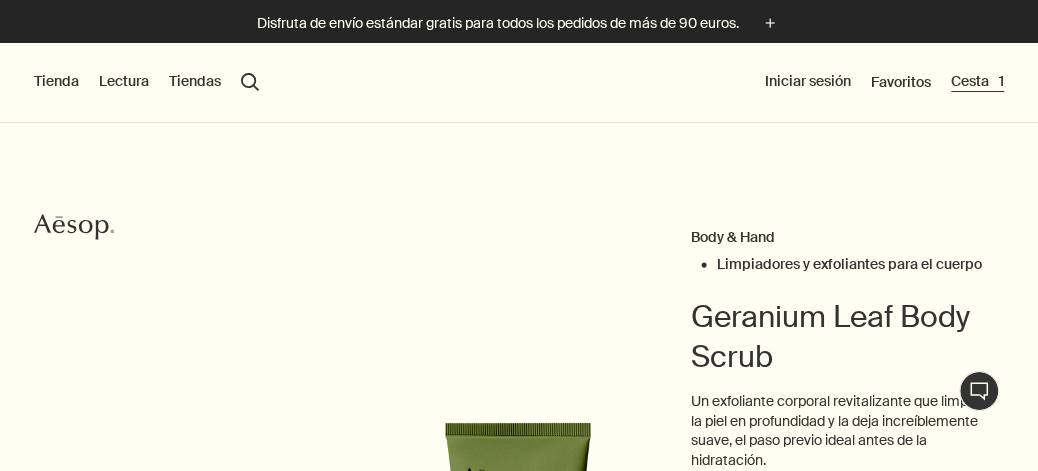 click on "Cesta 1" at bounding box center [977, 82] 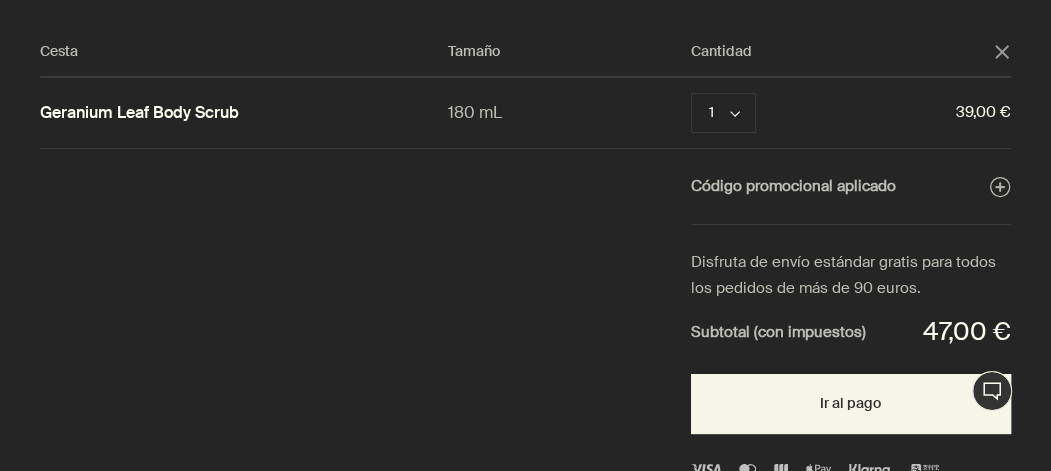 click on "close" 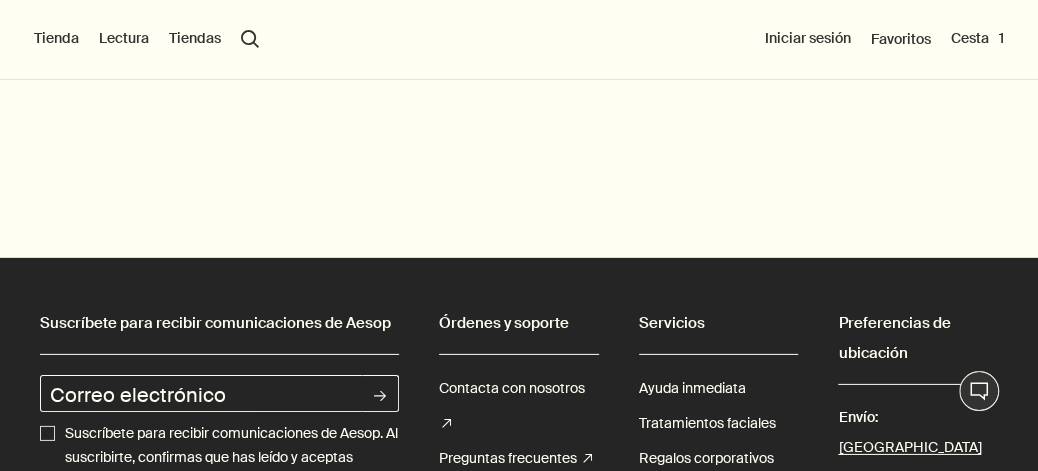 scroll, scrollTop: 2576, scrollLeft: 0, axis: vertical 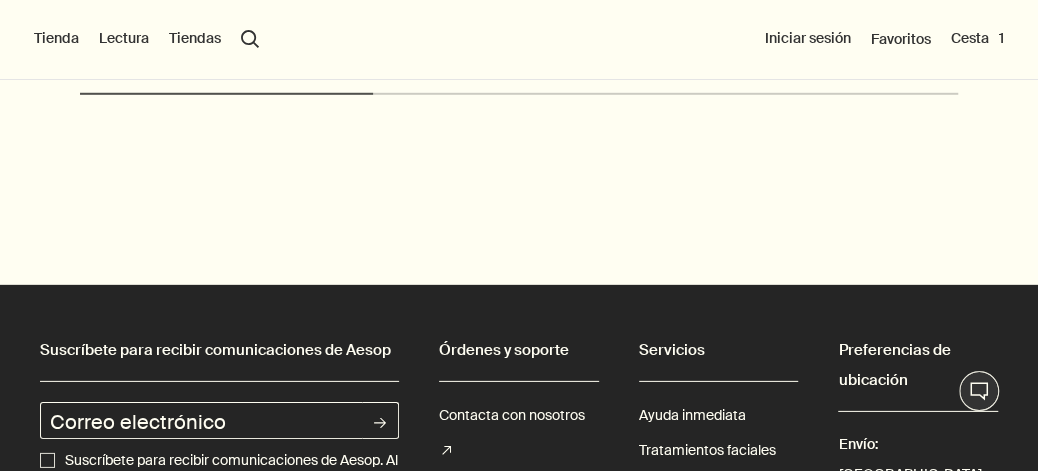 click on "Chat en direct" at bounding box center (979, 391) 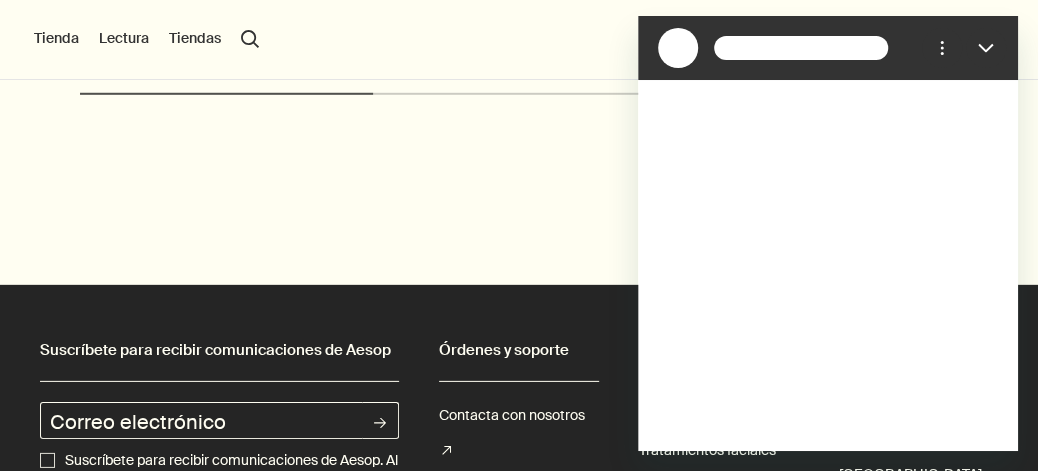 scroll, scrollTop: 0, scrollLeft: 0, axis: both 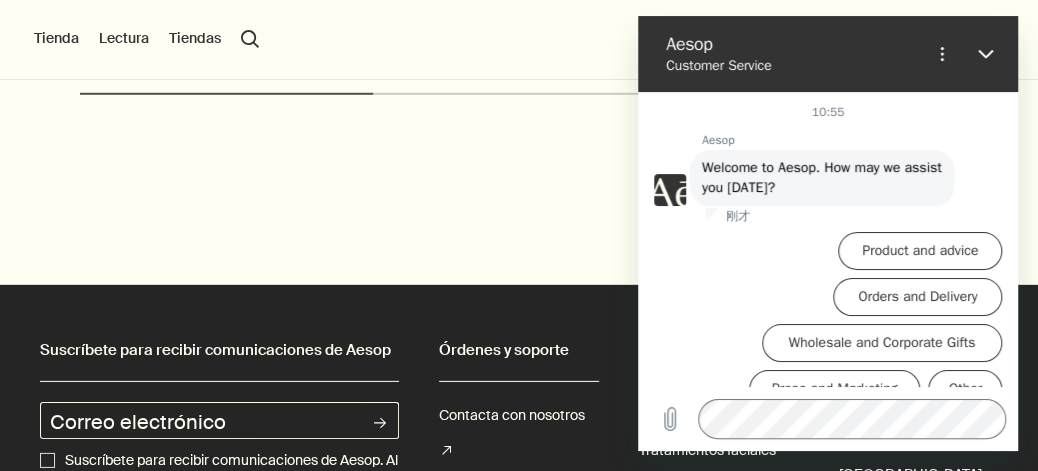 click at bounding box center (986, 54) 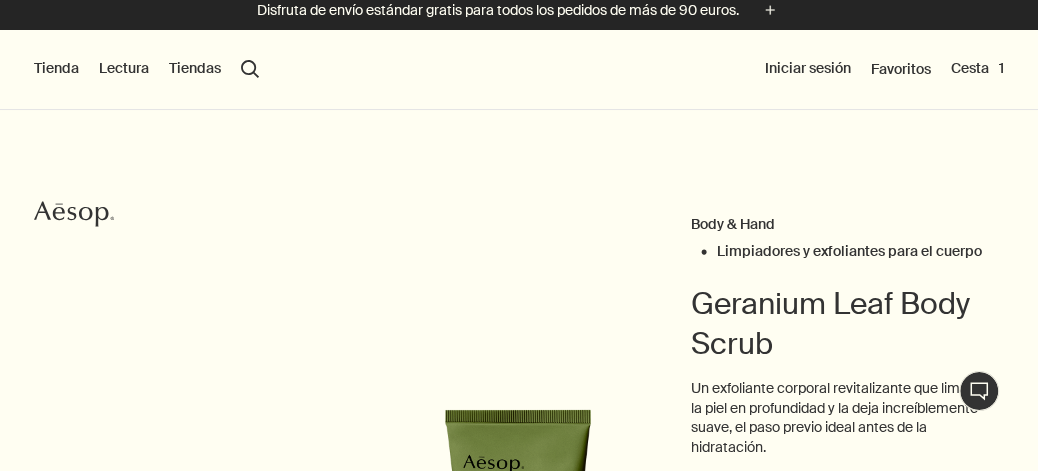 scroll, scrollTop: 0, scrollLeft: 0, axis: both 